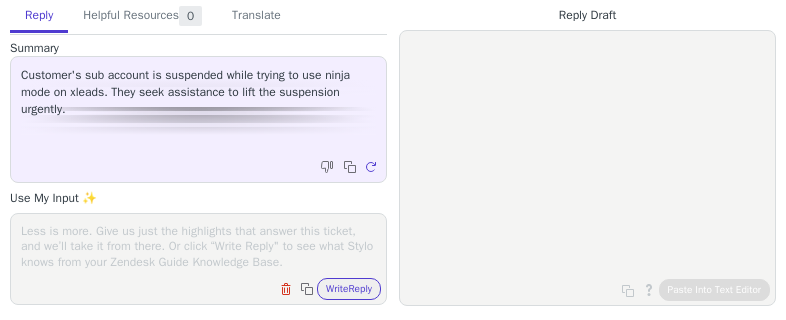 scroll, scrollTop: 0, scrollLeft: 0, axis: both 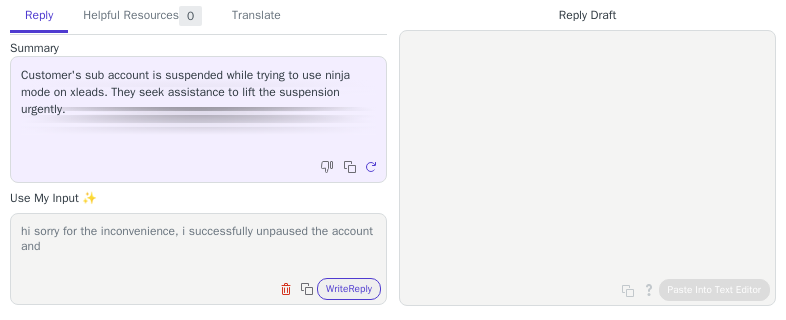 click on "hi sorry for the inconvenience, i successfully unpaused the account and" at bounding box center (198, 246) 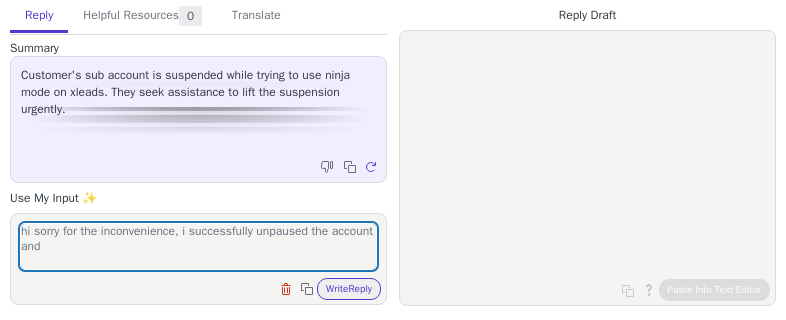 click on "hi sorry for the inconvenience, i successfully unpaused the account and  Clear field Copy to clipboard Write  Reply" at bounding box center [198, 259] 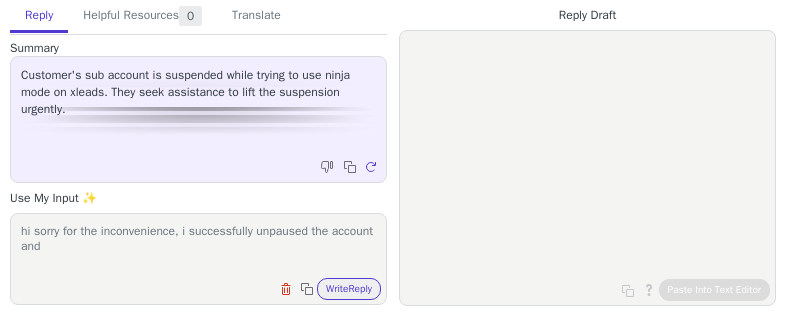 click on "hi sorry for the inconvenience, i successfully unpaused the account and" at bounding box center [198, 246] 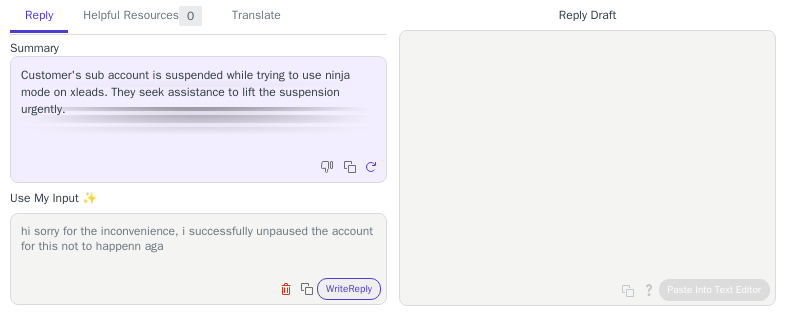 click on "hi sorry for the inconvenience, i successfully unpaused the account for this not to happenn aga" at bounding box center (198, 246) 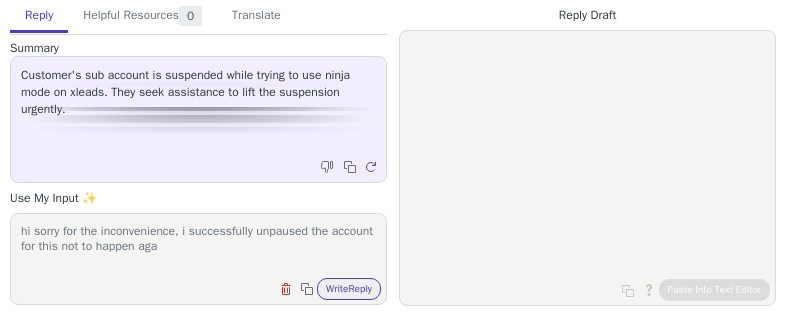 click on "hi sorry for the inconvenience, i successfully unpaused the account for this not to happen aga" at bounding box center [198, 246] 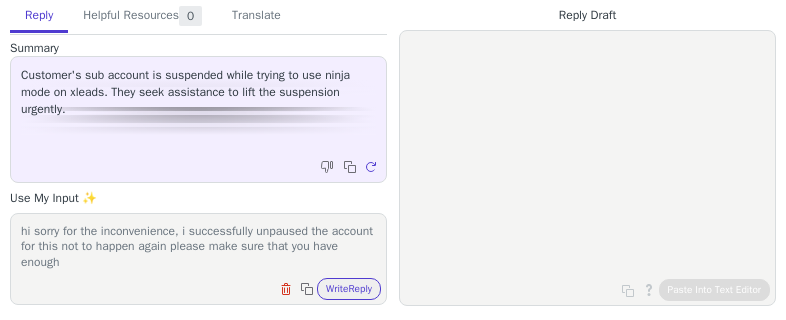 scroll, scrollTop: 1, scrollLeft: 0, axis: vertical 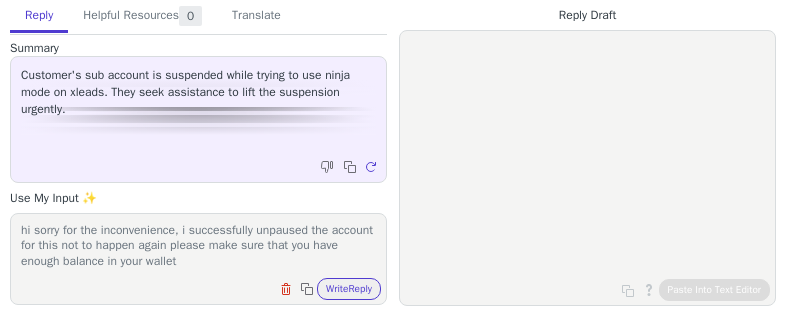 click on "hi sorry for the inconvenience, i successfully unpaused the account for this not to happen again please make sure that you have enough balance in your wallet" at bounding box center (198, 246) 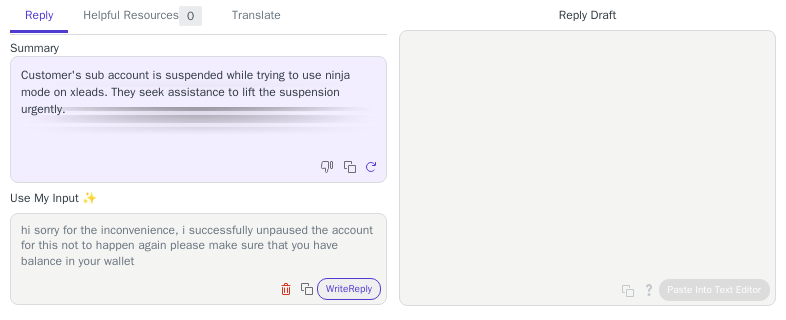 click on "hi sorry for the inconvenience, i successfully unpaused the account for this not to happen again please make sure that you have balance in your wallet" at bounding box center [198, 246] 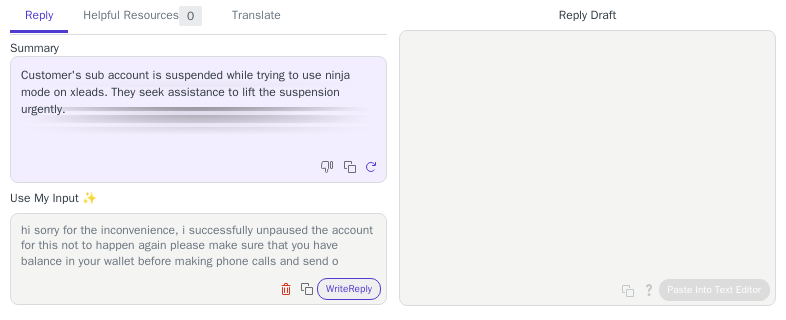 scroll, scrollTop: 16, scrollLeft: 0, axis: vertical 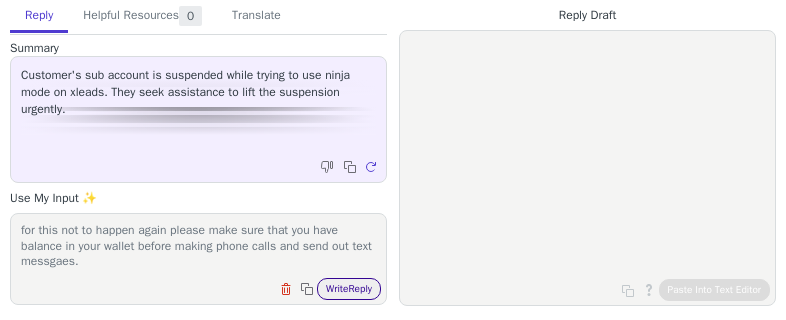 type on "hi sorry for the inconvenience, i successfully unpaused the account for this not to happen again please make sure that you have balance in your wallet before making phone calls and send out text messgaes." 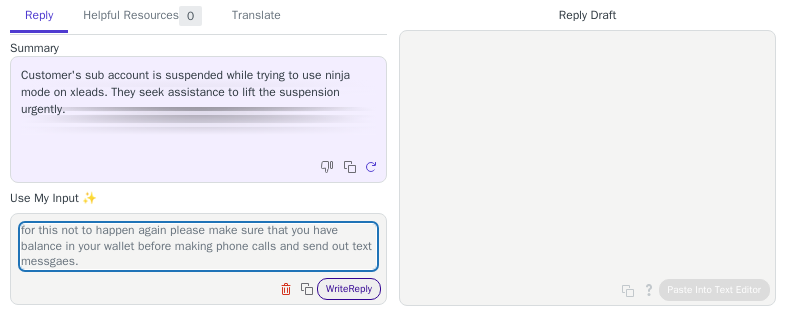 click on "Write  Reply" at bounding box center [349, 289] 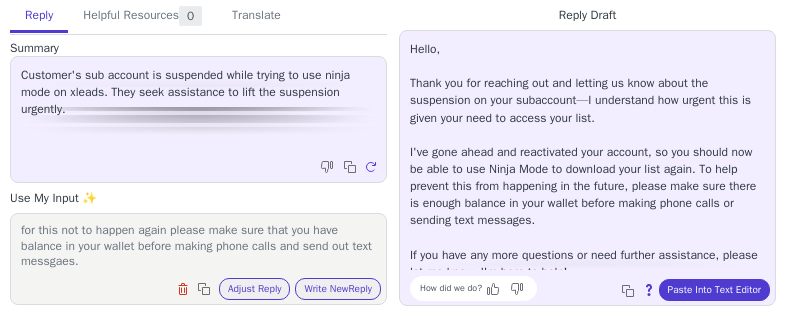 scroll, scrollTop: 10, scrollLeft: 0, axis: vertical 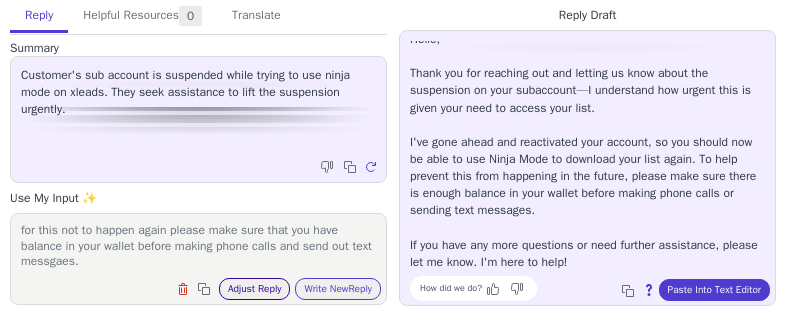 click on "Adjust Reply" at bounding box center (255, 289) 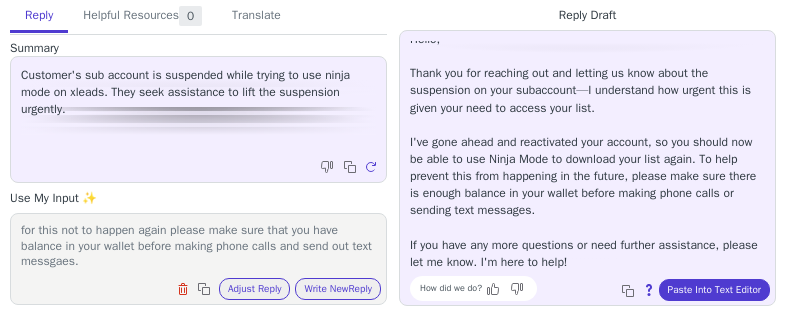 scroll, scrollTop: 0, scrollLeft: 0, axis: both 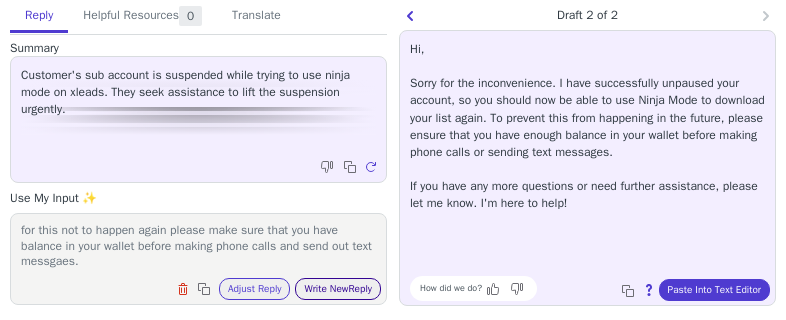click on "Write New  Reply" at bounding box center [338, 289] 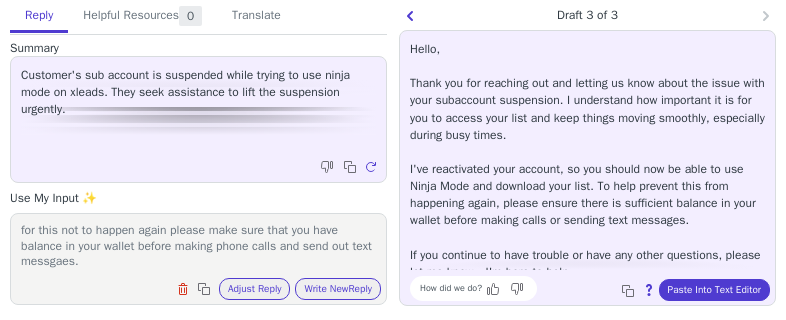 scroll, scrollTop: 10, scrollLeft: 0, axis: vertical 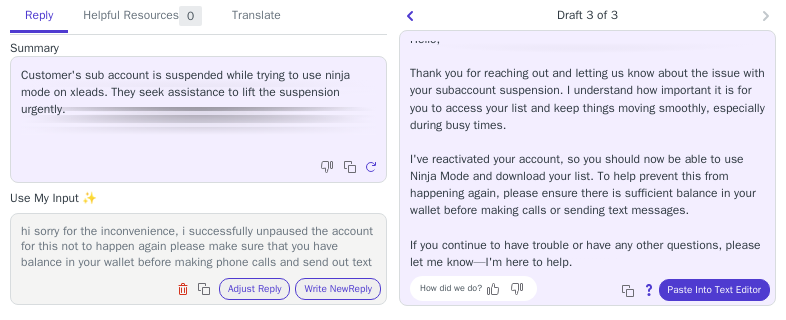 click on "hi sorry for the inconvenience, i successfully unpaused the account for this not to happen again please make sure that you have balance in your wallet before making phone calls and send out text messgaes." at bounding box center (198, 246) 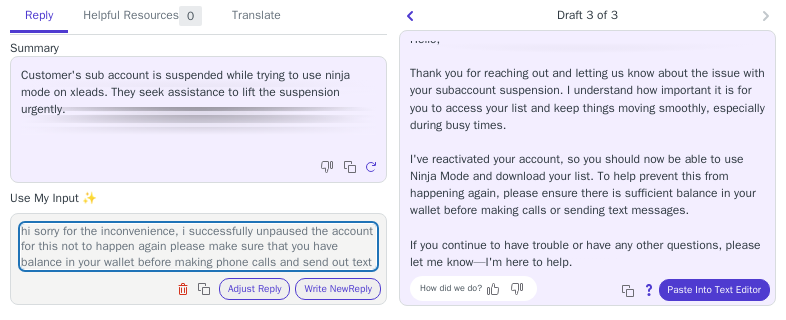 click on "Use My Input ✨" at bounding box center (198, 198) 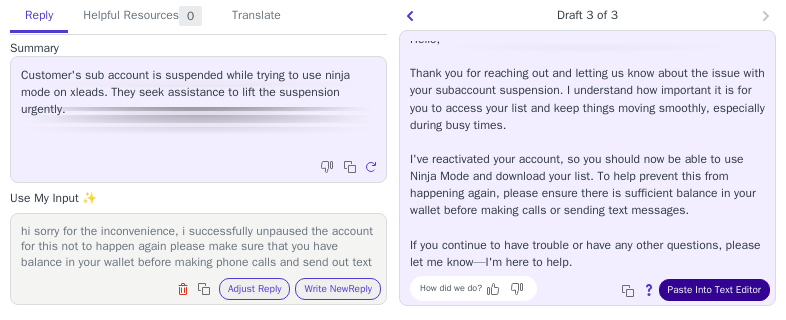 click on "Paste Into Text Editor" at bounding box center [714, 290] 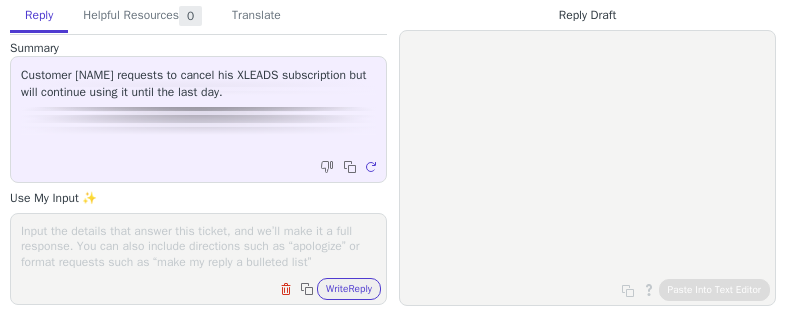 scroll, scrollTop: 0, scrollLeft: 0, axis: both 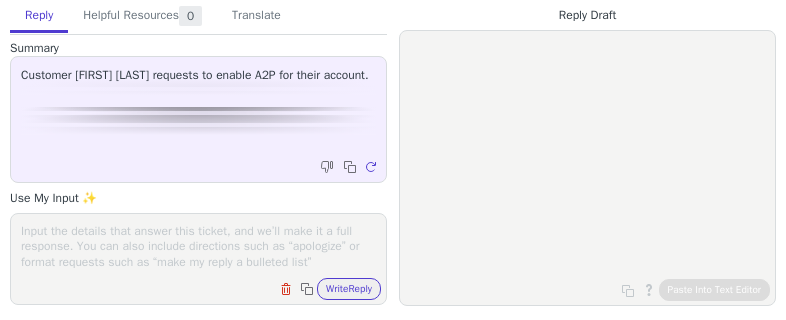 click at bounding box center [198, 246] 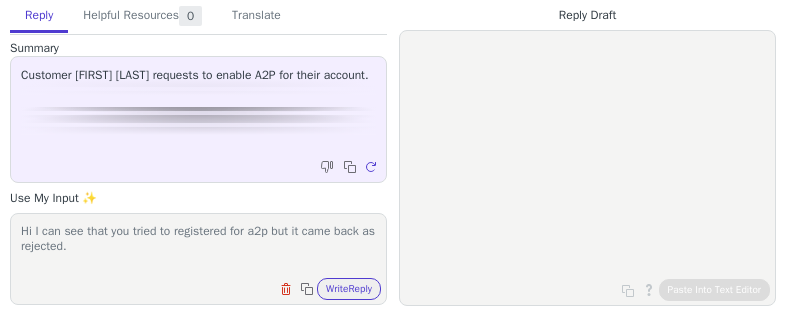 click on "Hi I can see that you tried to registered for a2p but it came back as rejected." at bounding box center (198, 246) 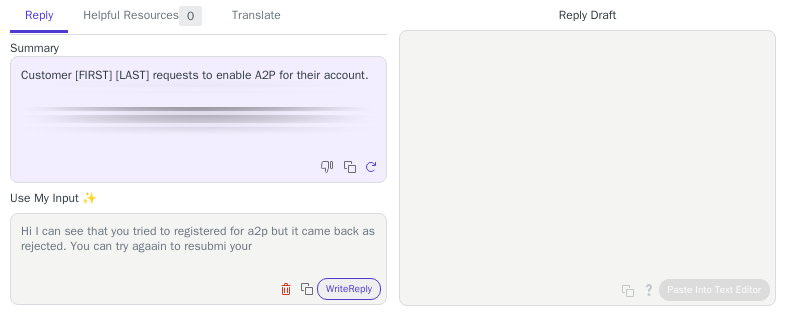 click on "Hi I can see that you tried to registered for a2p but it came back as rejected. You can try agaain to resubmi your" at bounding box center [198, 246] 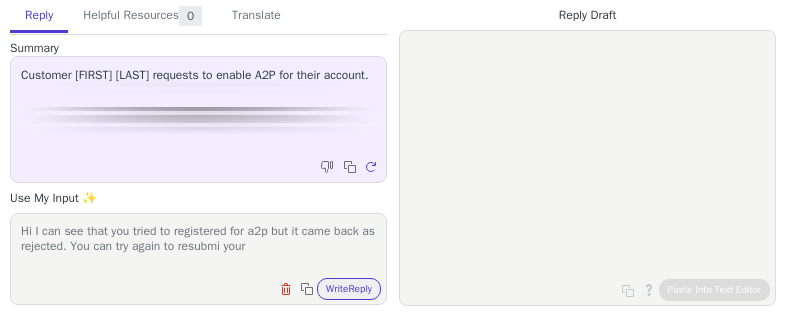 click on "Hi I can see that you tried to registered for a2p but it came back as rejected. You can try again to resubmi your" at bounding box center (198, 246) 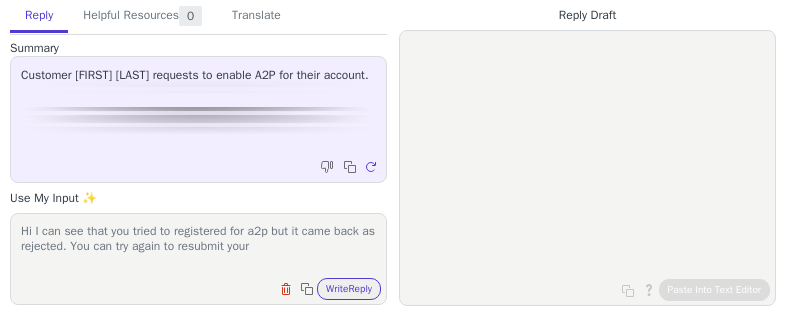 click on "Hi I can see that you tried to registered for a2p but it came back as rejected. You can try again to resubmit your" at bounding box center (198, 246) 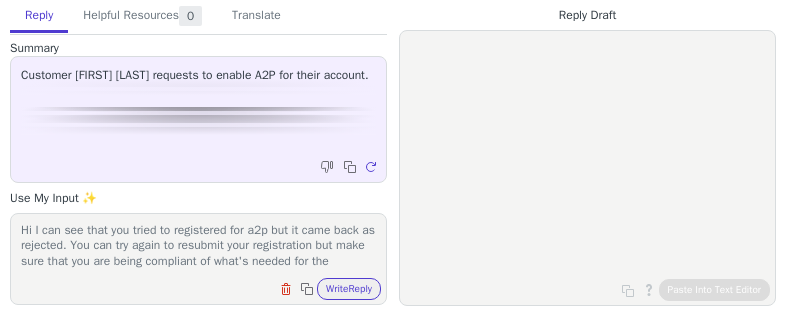 scroll, scrollTop: 16, scrollLeft: 0, axis: vertical 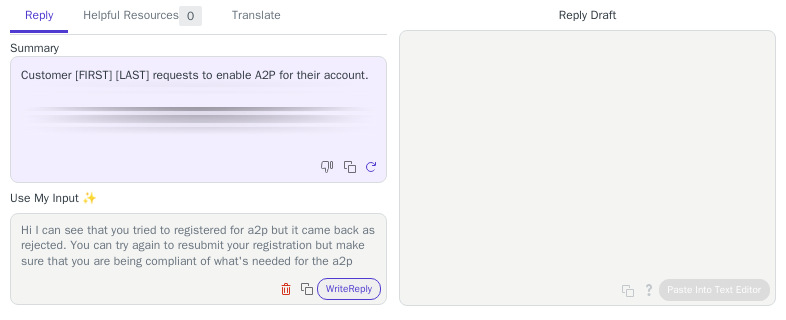 click on "Hi I can see that you tried to registered for a2p but it came back as rejected. You can try again to resubmit your registration but make sure that you are being compliant of what's needed for the a2p  Clear field Copy to clipboard Write  Reply" at bounding box center [198, 259] 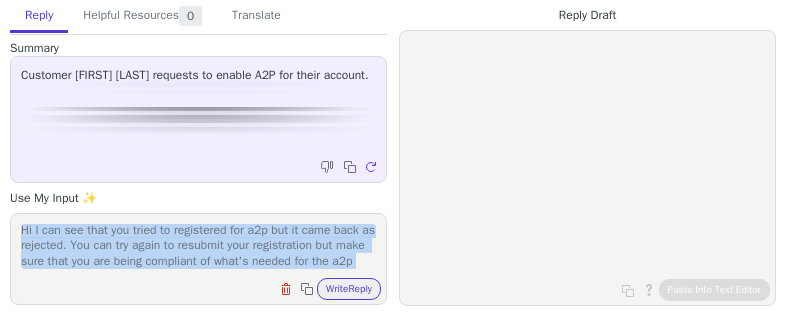 click on "Hi I can see that you tried to registered for a2p but it came back as rejected. You can try again to resubmit your registration but make sure that you are being compliant of what's needed for the a2p  Clear field Copy to clipboard Write  Reply" at bounding box center (198, 259) 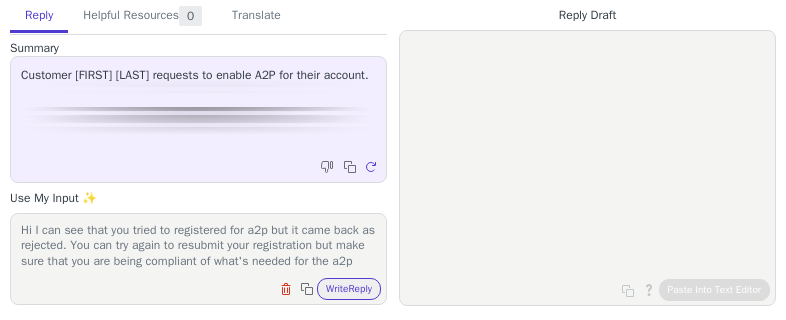 click on "Hi I can see that you tried to registered for a2p but it came back as rejected. You can try again to resubmit your registration but make sure that you are being compliant of what's needed for the a2p  Clear field Copy to clipboard Write  Reply" at bounding box center [198, 259] 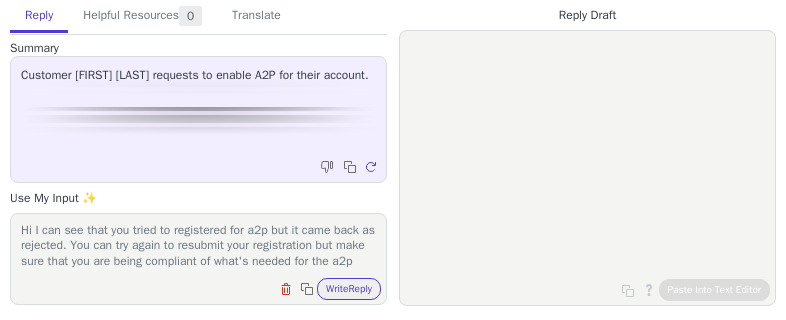 click on "Clear field Copy to clipboard Write  Reply" at bounding box center (208, 287) 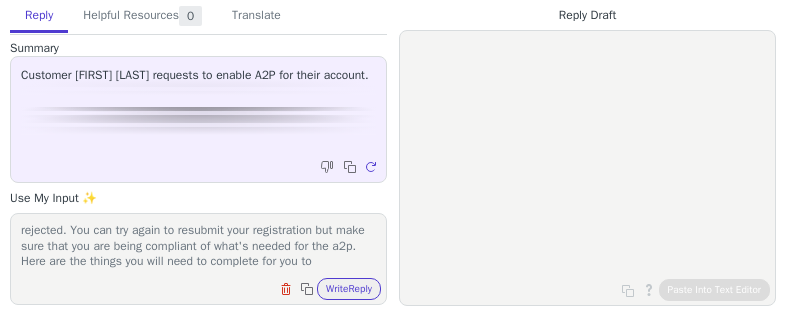 scroll, scrollTop: 32, scrollLeft: 0, axis: vertical 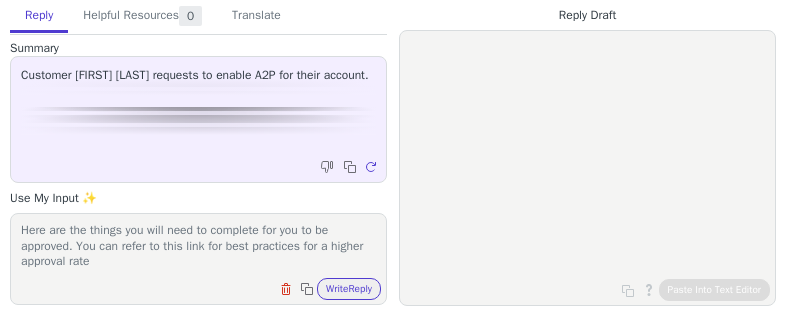 paste on "https://help.gohighlevel.com/support/solutions/articles/155000000508-a2p-10dlc-brand-approval-best-practices" 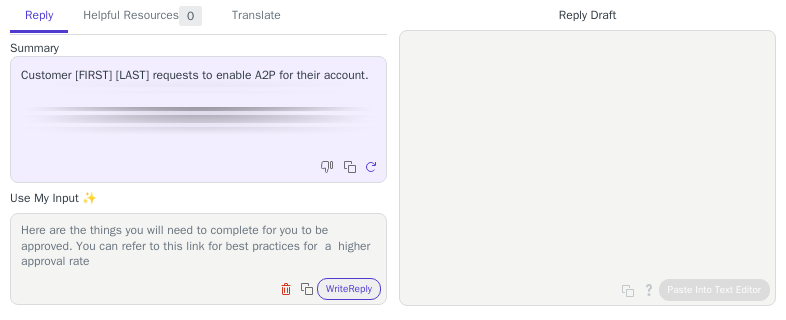scroll, scrollTop: 78, scrollLeft: 0, axis: vertical 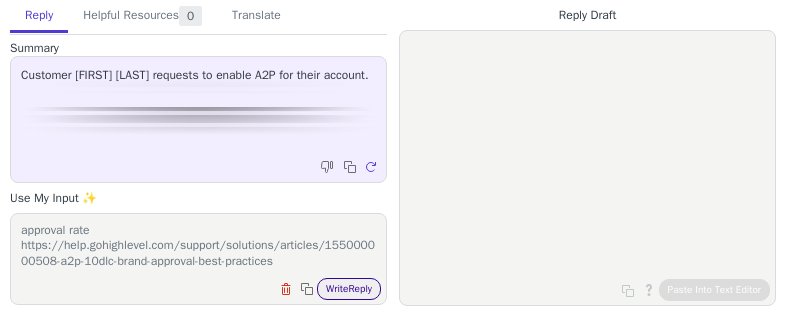 type on "Hi I can see that you tried to registered for a2p but it came back as rejected. You can try again to resubmit your registration but make sure that you are being compliant of what's needed for the a2p. Here are the things you will need to complete for you to be approved. You can refer to this link for best practices for  a  higher approval rate https://help.gohighlevel.com/support/solutions/articles/155000000508-a2p-10dlc-brand-approval-best-practices" 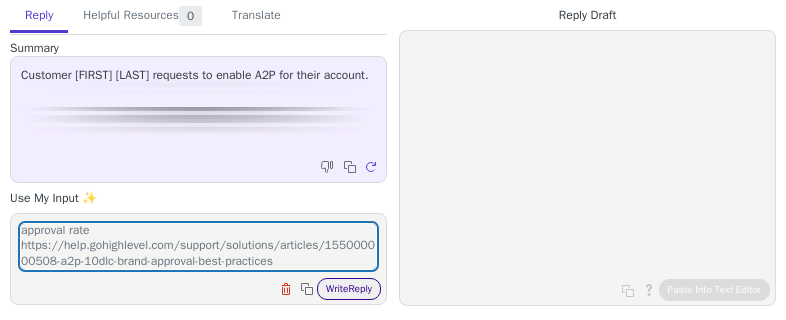 click on "Write  Reply" at bounding box center (349, 289) 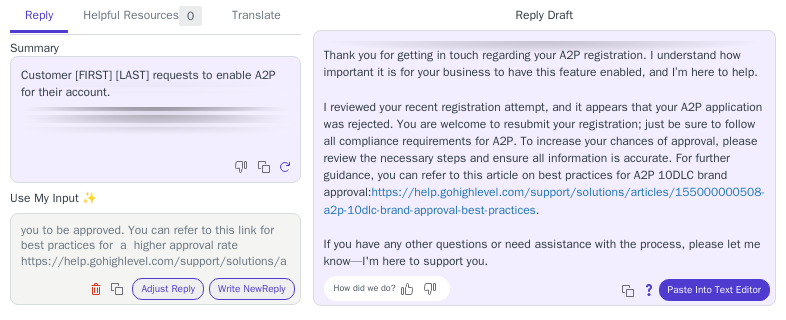scroll, scrollTop: 76, scrollLeft: 0, axis: vertical 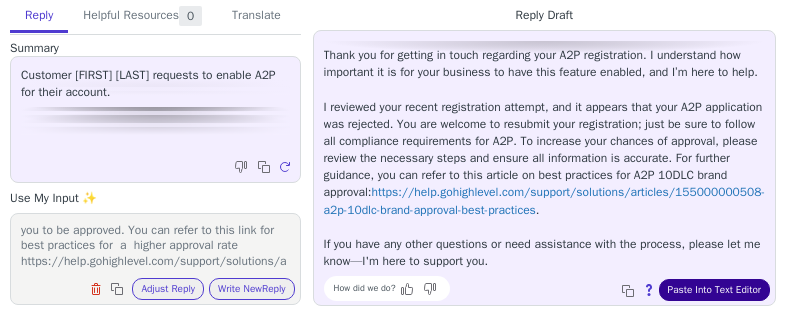 click on "Paste Into Text Editor" at bounding box center [714, 290] 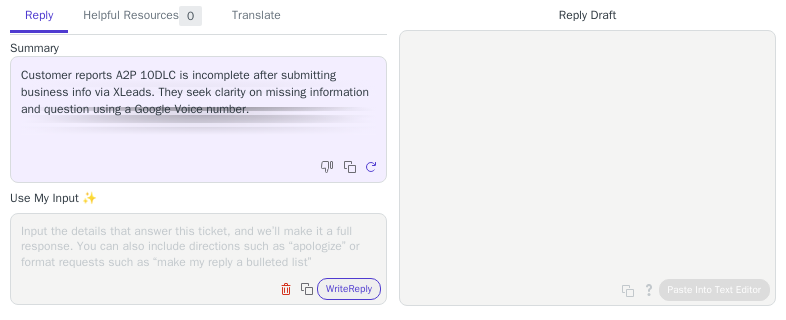 scroll, scrollTop: 0, scrollLeft: 0, axis: both 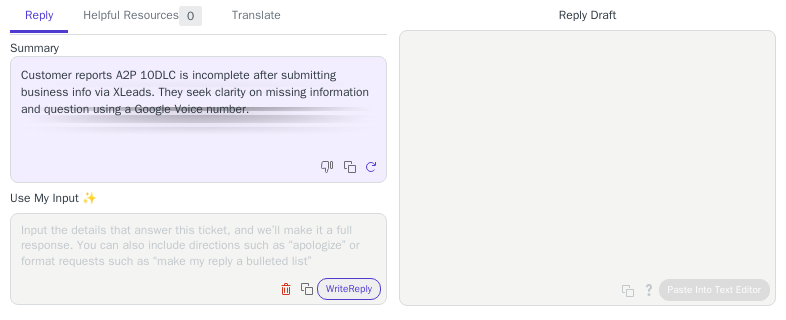 click at bounding box center [198, 246] 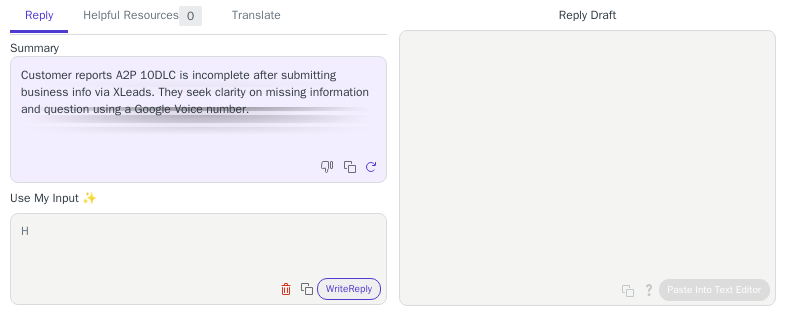 scroll, scrollTop: 0, scrollLeft: 0, axis: both 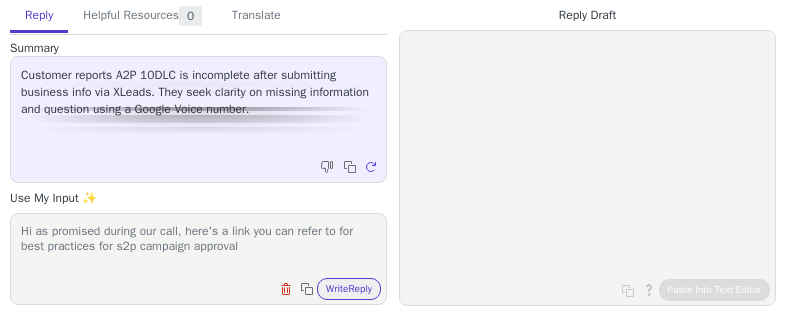 paste on "https://help.gohighlevel.com/support/solutions/articles/48001229784-a2p-10dlc-campaign-approval-best-practices" 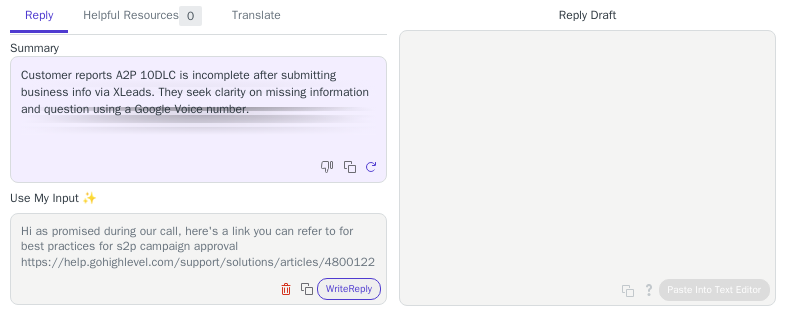 scroll, scrollTop: 16, scrollLeft: 0, axis: vertical 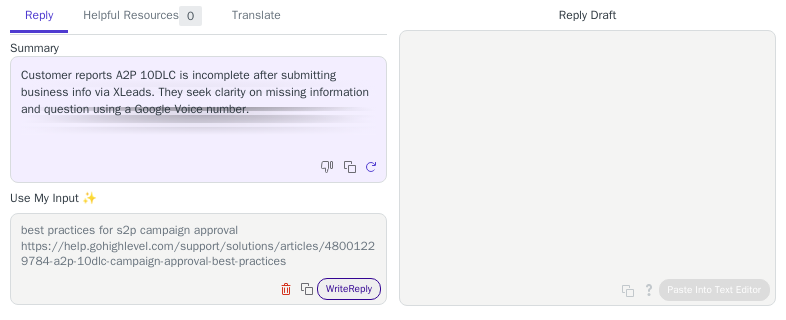 type on "Hi as promised during our call, here's a link you can refer to for best practices for s2p campaign approval https://help.gohighlevel.com/support/solutions/articles/48001229784-a2p-10dlc-campaign-approval-best-practices" 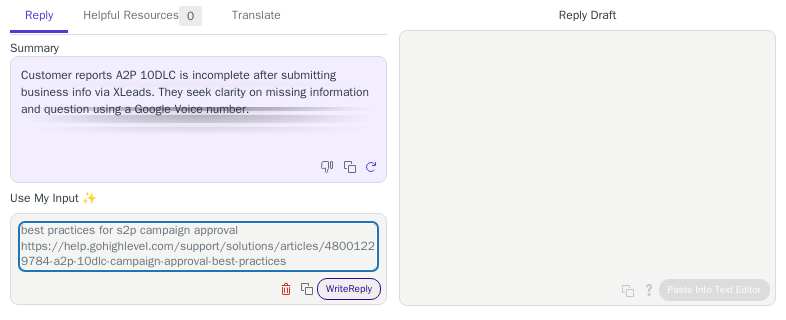 click on "Write  Reply" at bounding box center (349, 289) 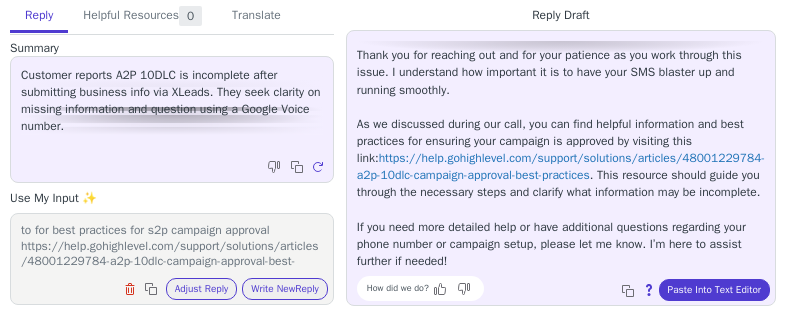 scroll, scrollTop: 76, scrollLeft: 0, axis: vertical 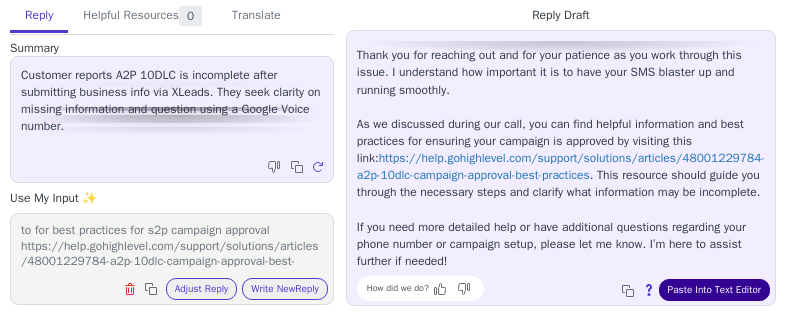 click on "Paste Into Text Editor" at bounding box center [714, 290] 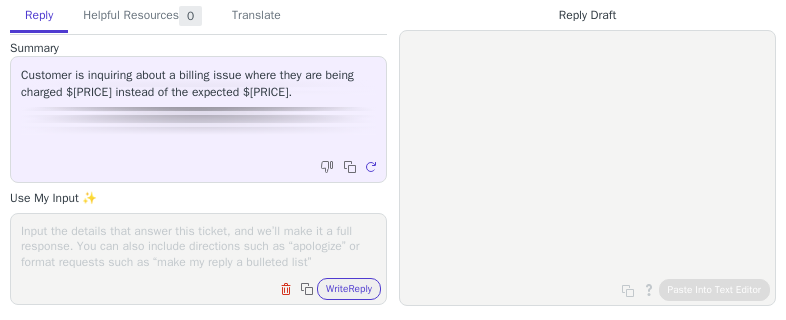 scroll, scrollTop: 0, scrollLeft: 0, axis: both 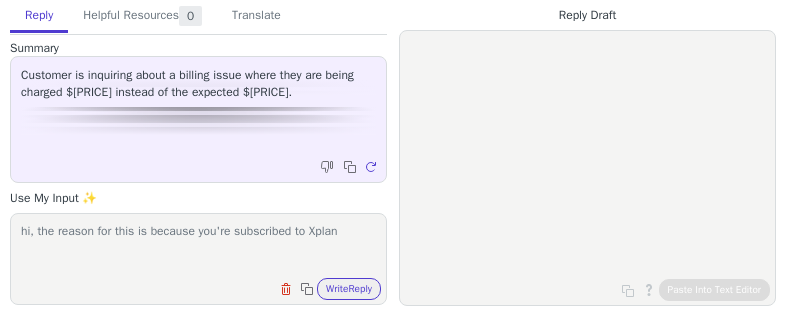 click on "hi, the reason for this is because you're subscribed to Xplan" at bounding box center (198, 246) 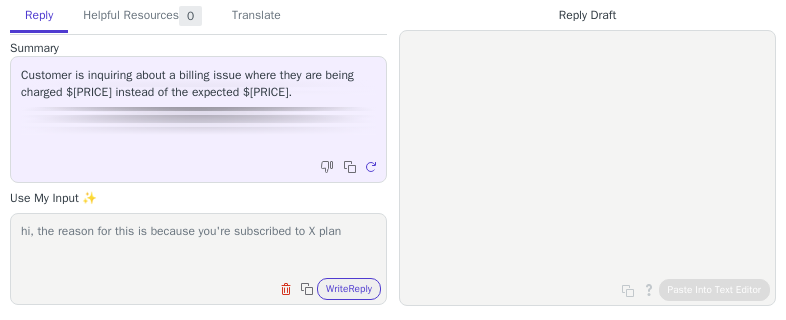 click on "hi, the reason for this is because you're subscribed to X plan" at bounding box center [198, 246] 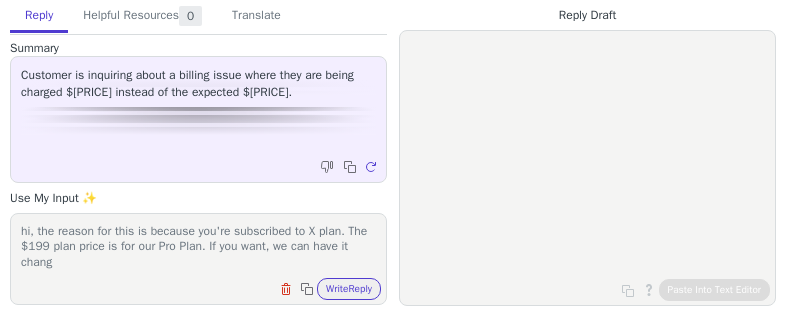 scroll, scrollTop: 1, scrollLeft: 0, axis: vertical 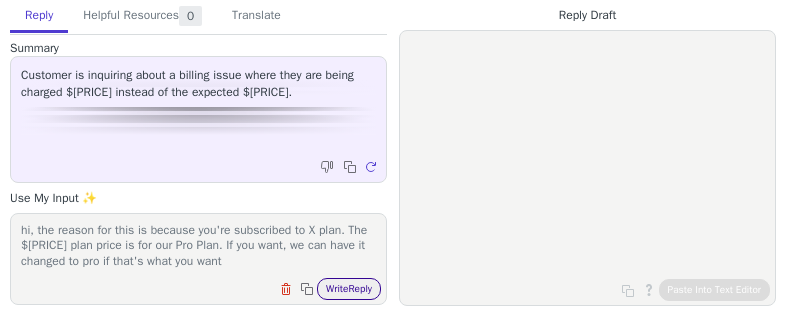 type on "hi, the reason for this is because you're subscribed to X plan. The $[PRICE] plan price is for our Pro Plan. If you want, we can have it changed to pro if that's what you want" 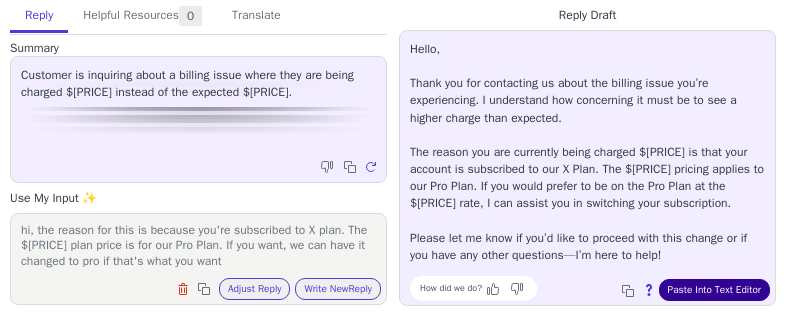 click on "Paste Into Text Editor" at bounding box center (714, 290) 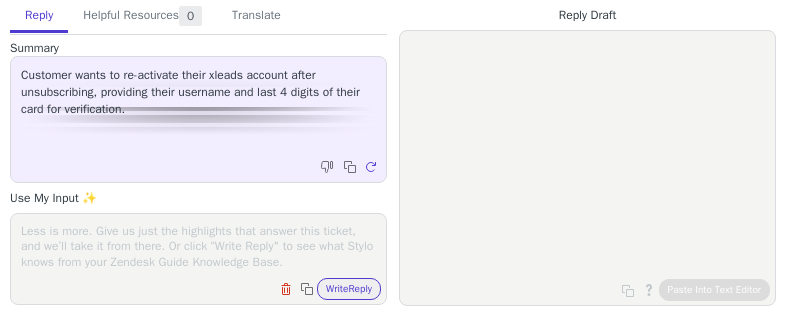 scroll, scrollTop: 0, scrollLeft: 0, axis: both 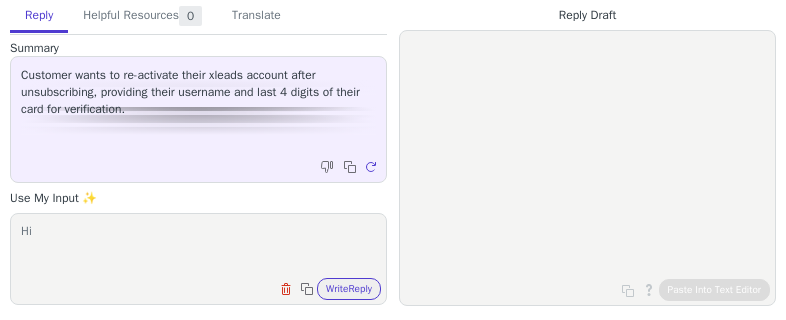click on "Hi" at bounding box center [198, 246] 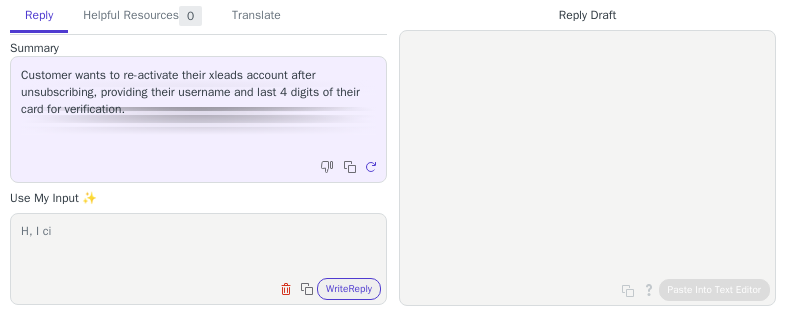 click on "H, I ci" at bounding box center [198, 246] 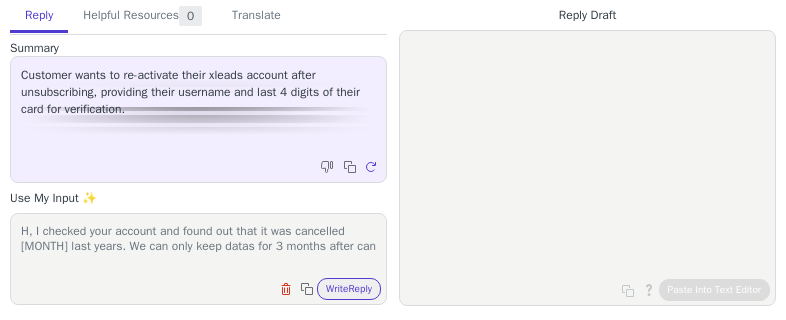 scroll, scrollTop: 1, scrollLeft: 0, axis: vertical 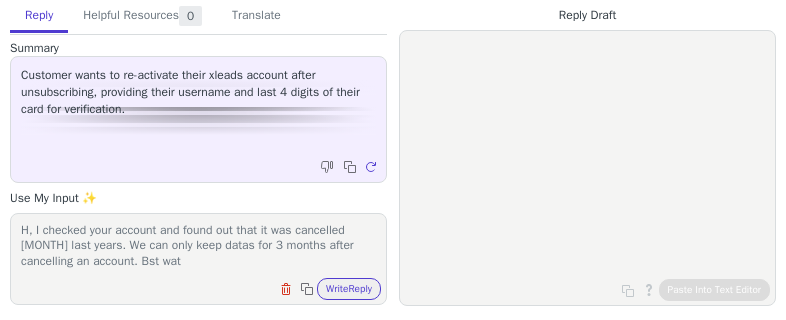 click on "H, I checked your account and found out that it was cancelled november last years. We can only keep datas for 3 months after cancelling an account. Bst wat Clear field Copy to clipboard Write  Reply" at bounding box center (198, 259) 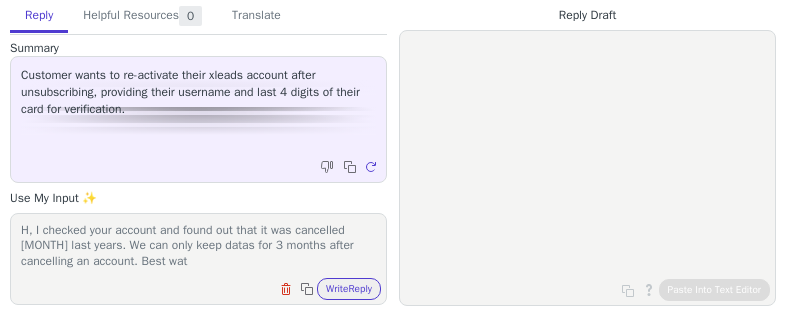 click on "H, I checked your account and found out that it was cancelled november last years. We can only keep datas for 3 months after cancelling an account. Best wat Clear field Copy to clipboard Write  Reply" at bounding box center (198, 259) 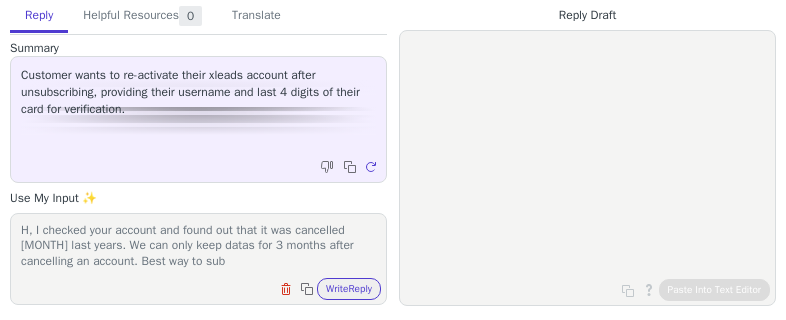 click on "H, I checked your account and found out that it was cancelled november last years. We can only keep datas for 3 months after cancelling an account. Best way to sub" at bounding box center (198, 246) 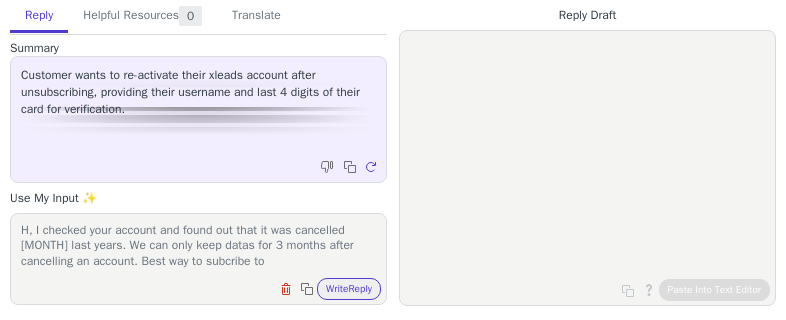 click on "H, I checked your account and found out that it was cancelled november last years. We can only keep datas for 3 months after cancelling an account. Best way to subcribe to" at bounding box center [198, 246] 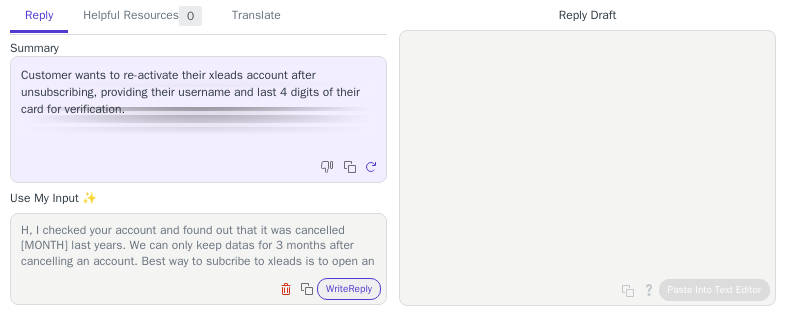 scroll, scrollTop: 16, scrollLeft: 0, axis: vertical 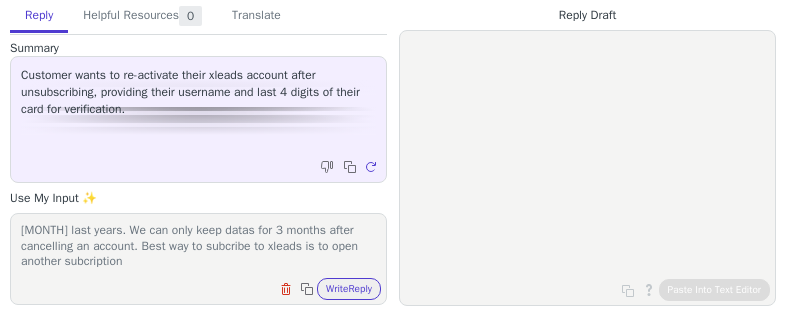 click on "H, I checked your account and found out that it was cancelled november last years. We can only keep datas for 3 months after cancelling an account. Best way to subcribe to xleads is to open another subcription" at bounding box center (198, 246) 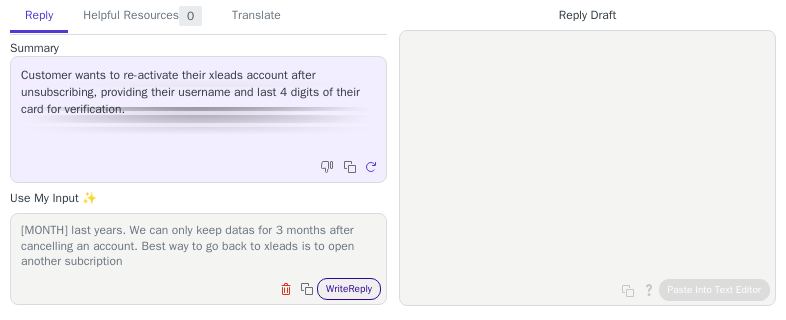 type on "H, I checked your account and found out that it was cancelled november last years. We can only keep datas for 3 months after cancelling an account. Best way to go back to xleads is to open another subcription" 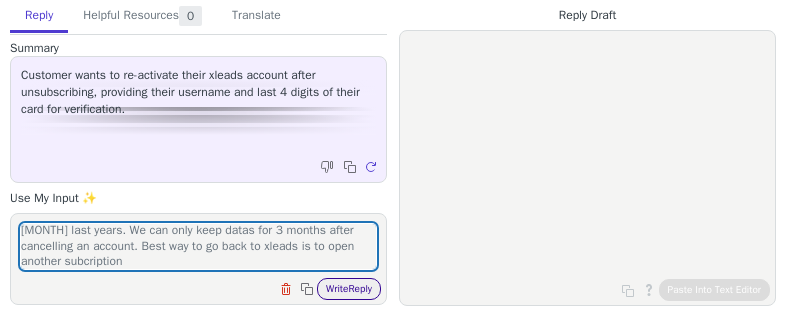 click on "Write  Reply" at bounding box center (349, 289) 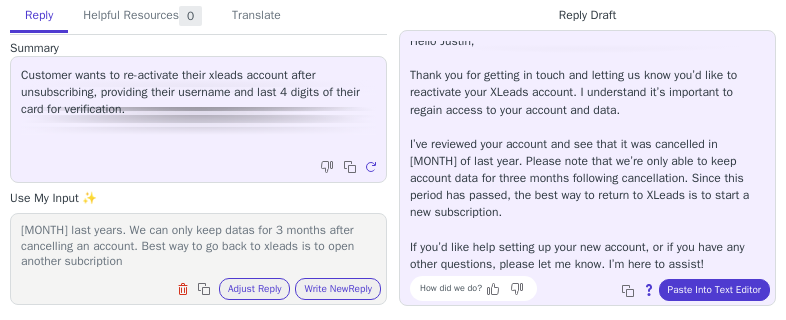 scroll, scrollTop: 10, scrollLeft: 0, axis: vertical 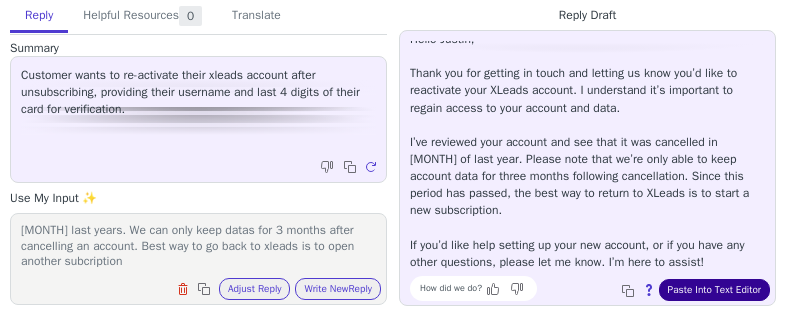 click on "Paste Into Text Editor" at bounding box center [714, 290] 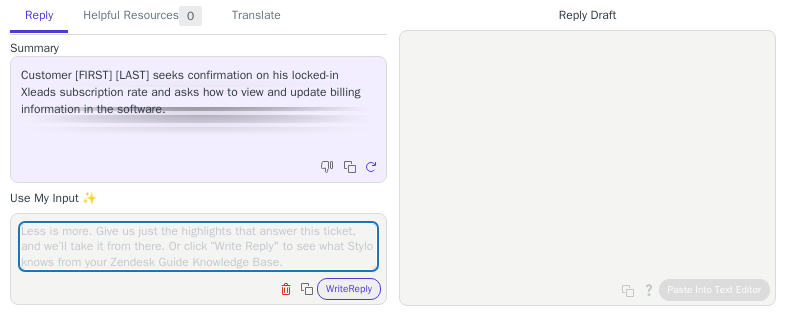 click at bounding box center [198, 246] 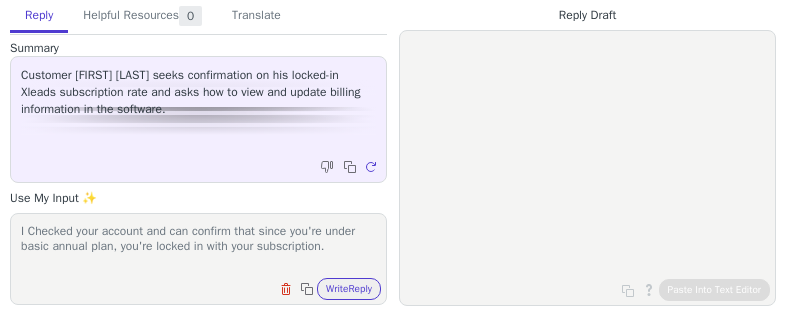 click on "I Checked your account and can confirm that since you're under basic annual plan, you're locked in with your subscription." at bounding box center [198, 246] 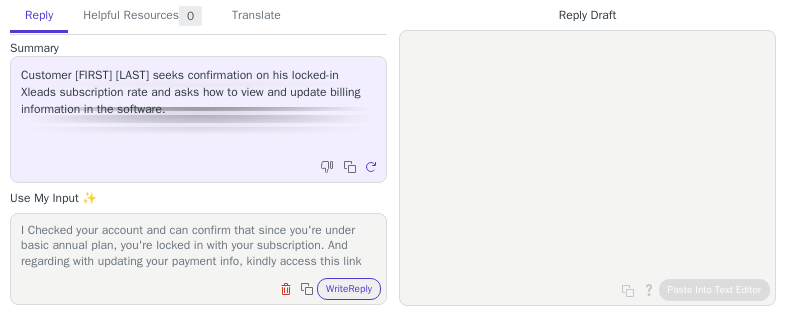 scroll, scrollTop: 16, scrollLeft: 0, axis: vertical 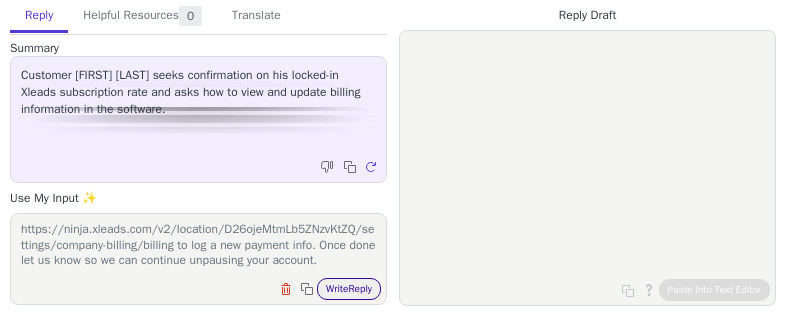 type on "I Checked your account and can confirm that since you're under basic annual plan, you're locked in with your subscription. And  regarding with updating your payment info, kindly access this link https://ninja.xleads.com/v2/location/D26ojeMtmLb5ZNzvKtZQ/settings/company-billing/billing to log a new payment info. Once done let us know so we can continue unpausing your account." 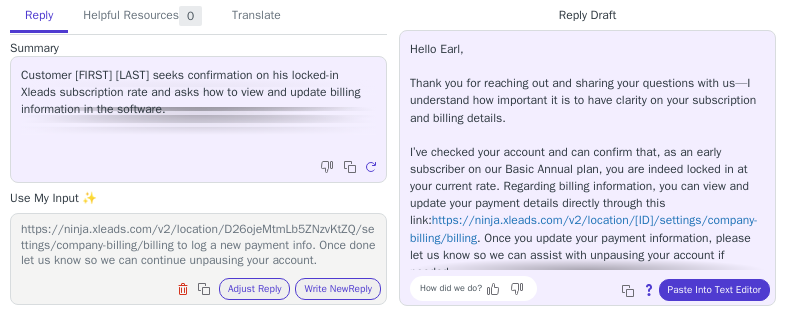 scroll, scrollTop: 1, scrollLeft: 0, axis: vertical 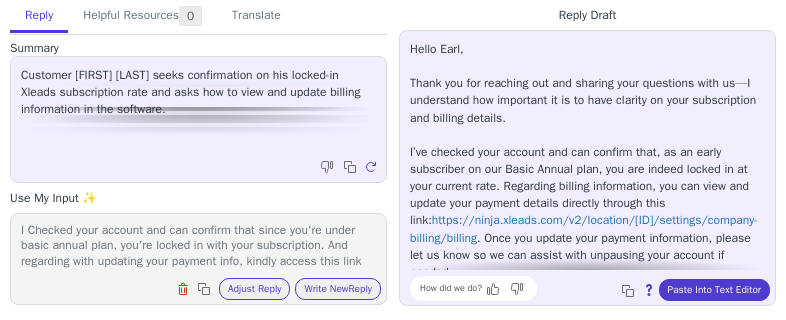 click on "Hello [NAME], Thank you for reaching out and sharing your questions with us—I understand how important it is to have clarity on your subscription and billing details. I’ve checked your account and can confirm that, as an early subscriber on our Basic Annual plan, you are indeed locked in at your current rate. Regarding billing information, you can view and update your payment details directly through this link:  https://ninja.xleads.com/v2/location/[LOCATION_ID]/settings/company-billing/billing . Once you update your payment information, please let us know so we can assist with unpausing your account if needed. If you have any other questions or need further assistance, please don't hesitate to ask." at bounding box center (587, 186) 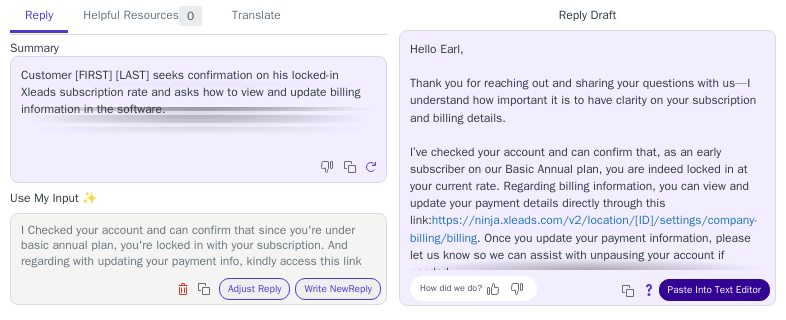 click on "Paste Into Text Editor" at bounding box center [714, 290] 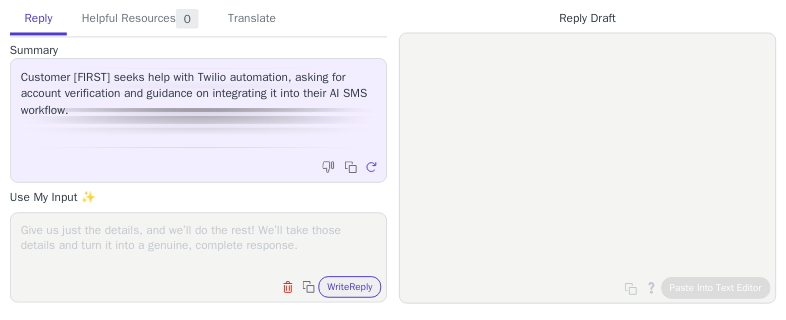 scroll, scrollTop: 0, scrollLeft: 0, axis: both 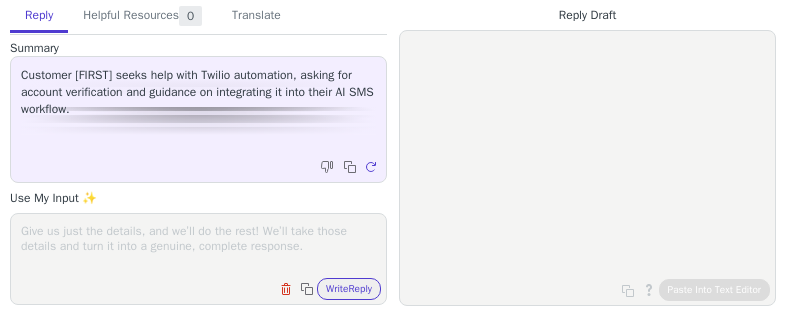 click at bounding box center [198, 246] 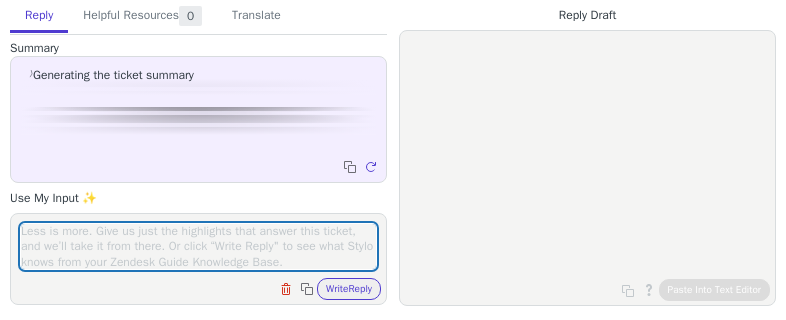 scroll, scrollTop: 0, scrollLeft: 0, axis: both 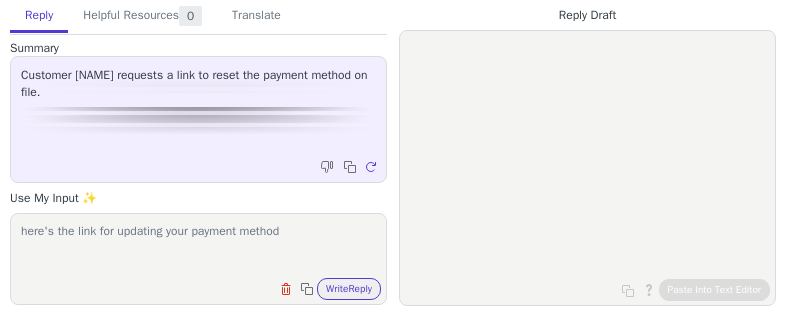 paste on "https://ninja.xleads.com/v2/location/CS4I0fiATIbiv8UiaAEm/settings/company-billing/billing" 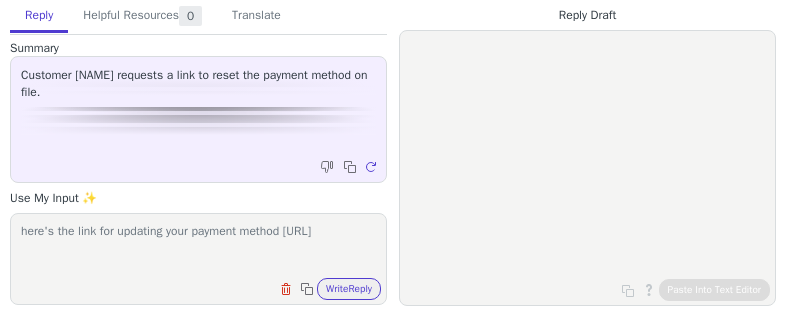 scroll, scrollTop: 1, scrollLeft: 0, axis: vertical 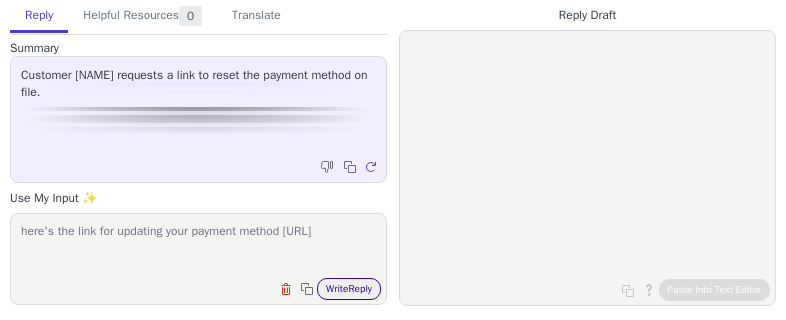 type on "here's the link for updating your payment method https://ninja.xleads.com/v2/location/CS4I0fiATIbiv8UiaAEm/settings/company-billing/billing" 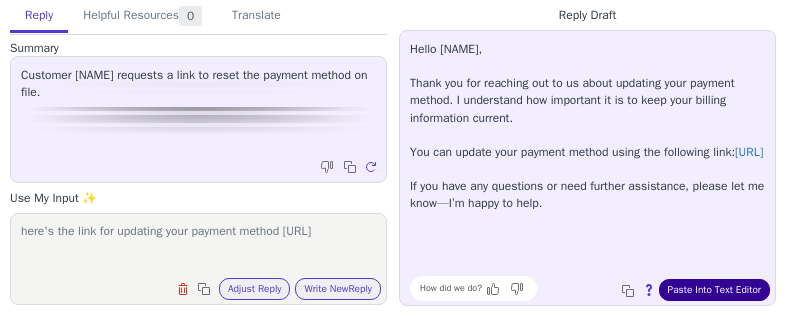 click on "Paste Into Text Editor" at bounding box center (714, 290) 